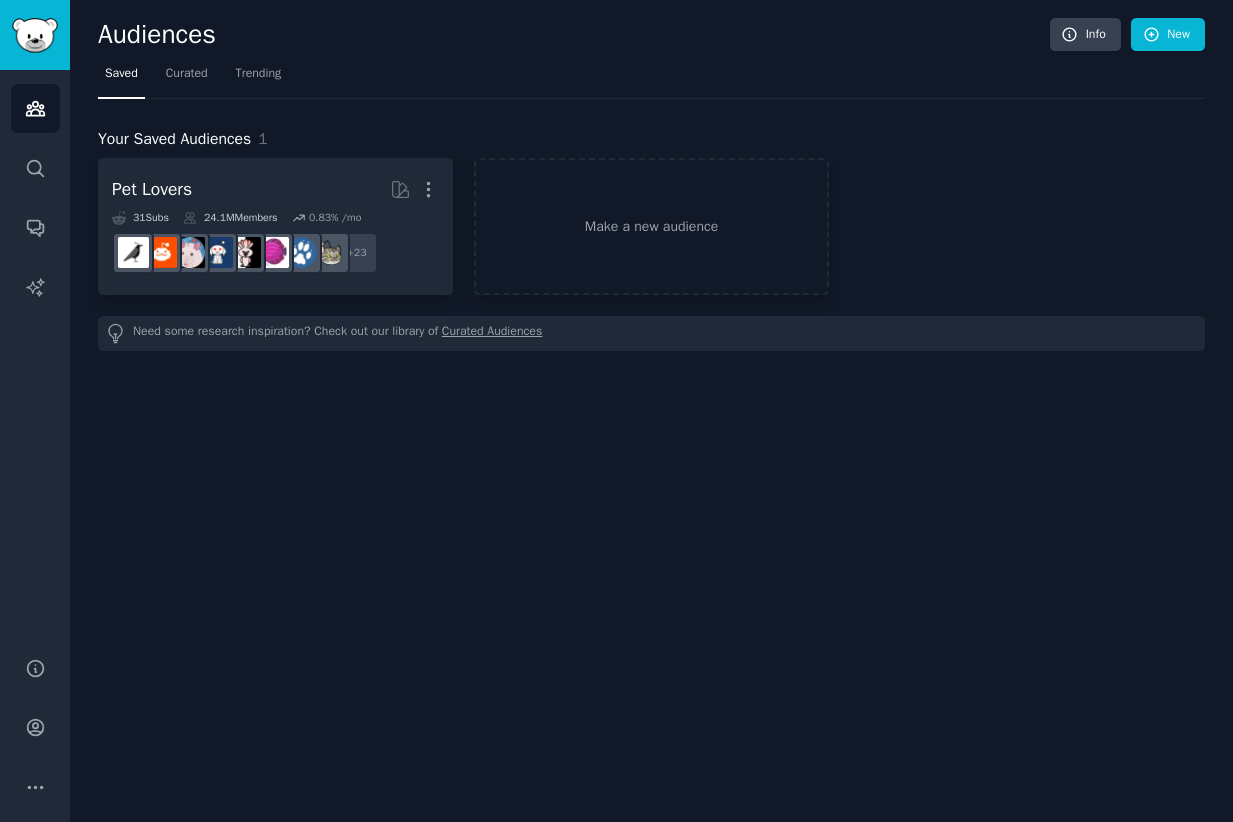 scroll, scrollTop: 0, scrollLeft: 0, axis: both 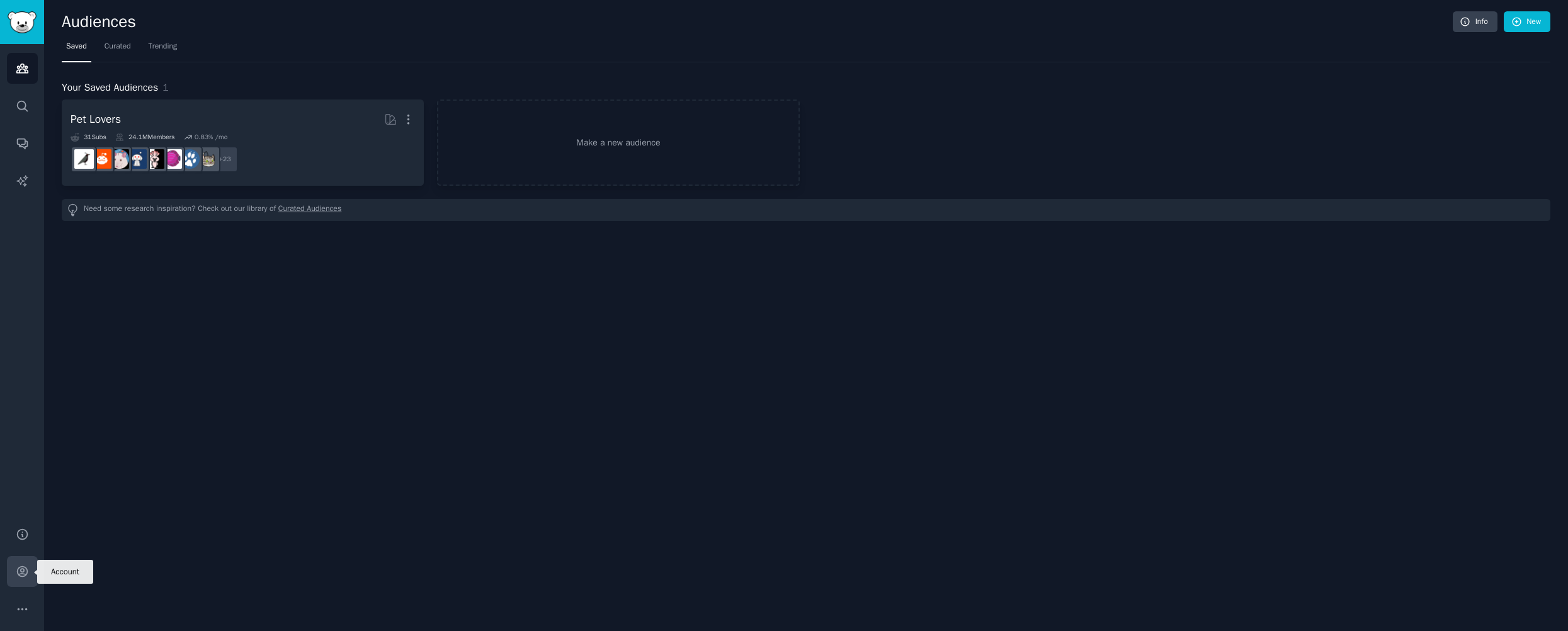 click 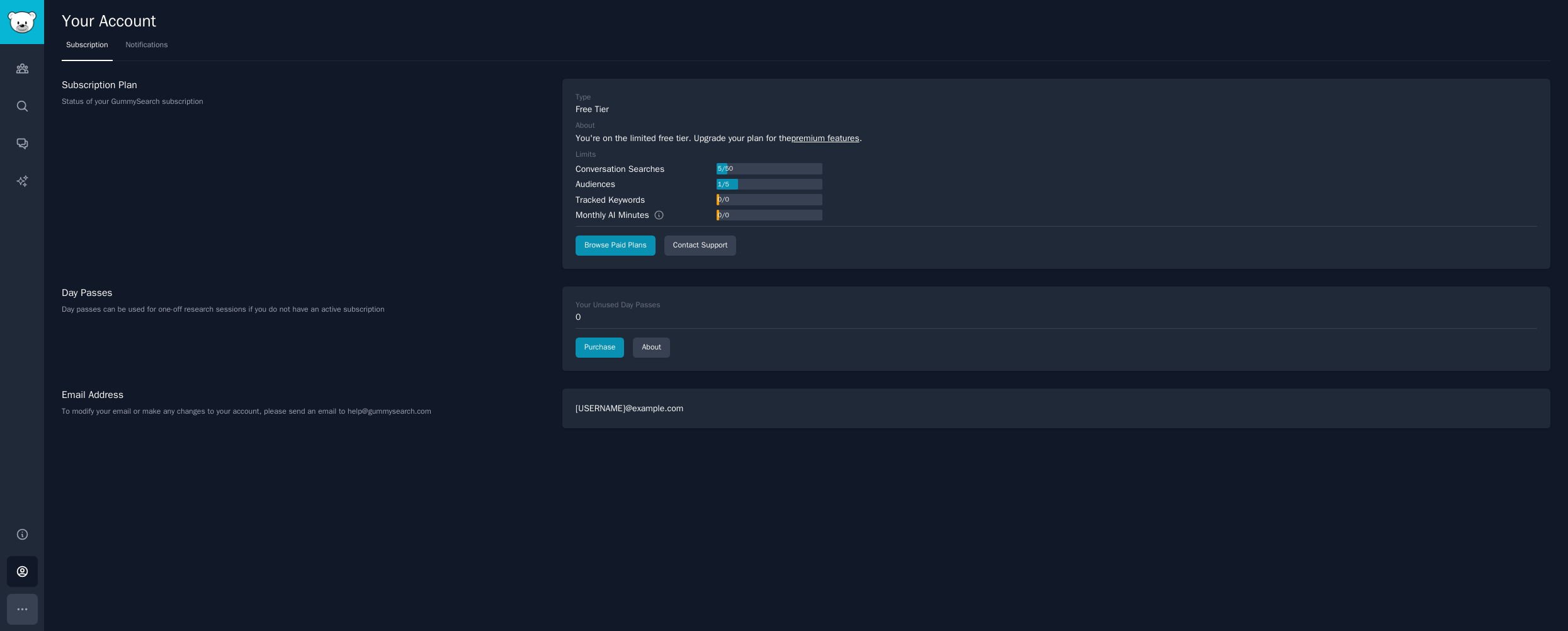 click 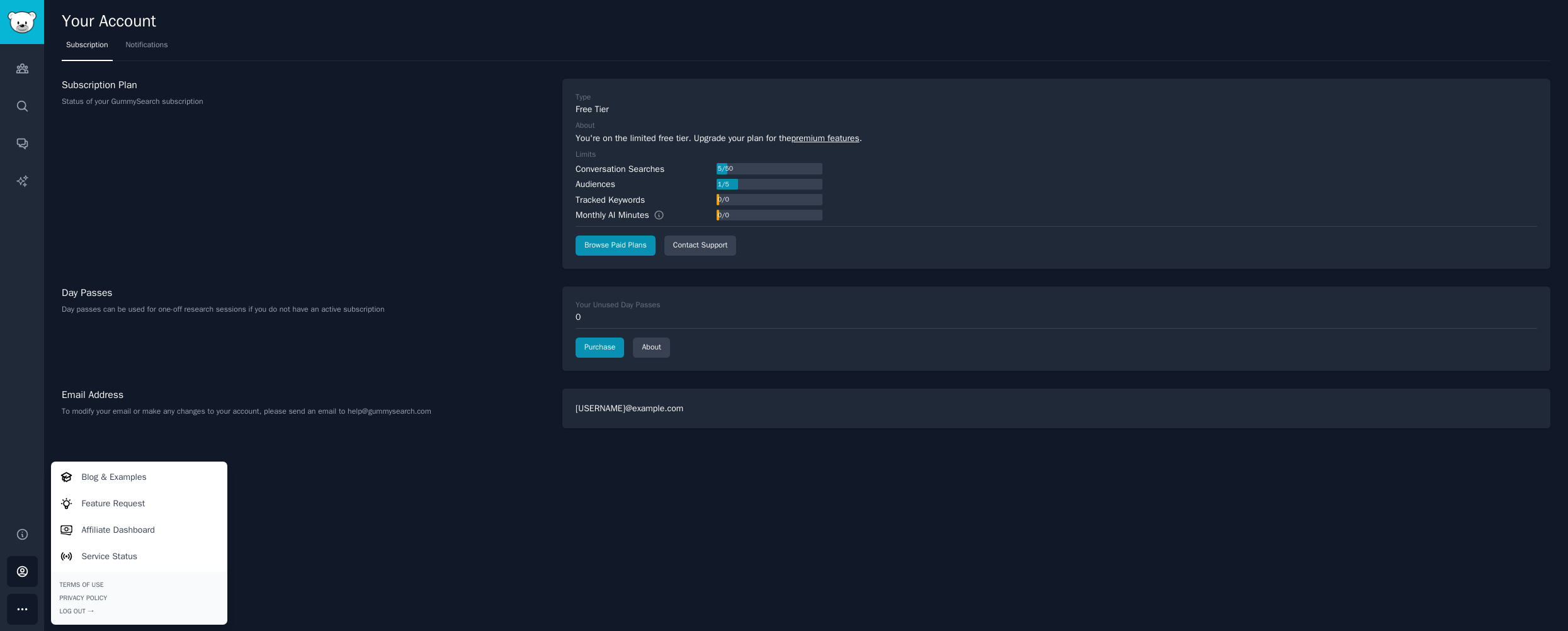 click on "Audiences Search Conversations AI Reports" at bounding box center [22, 278] 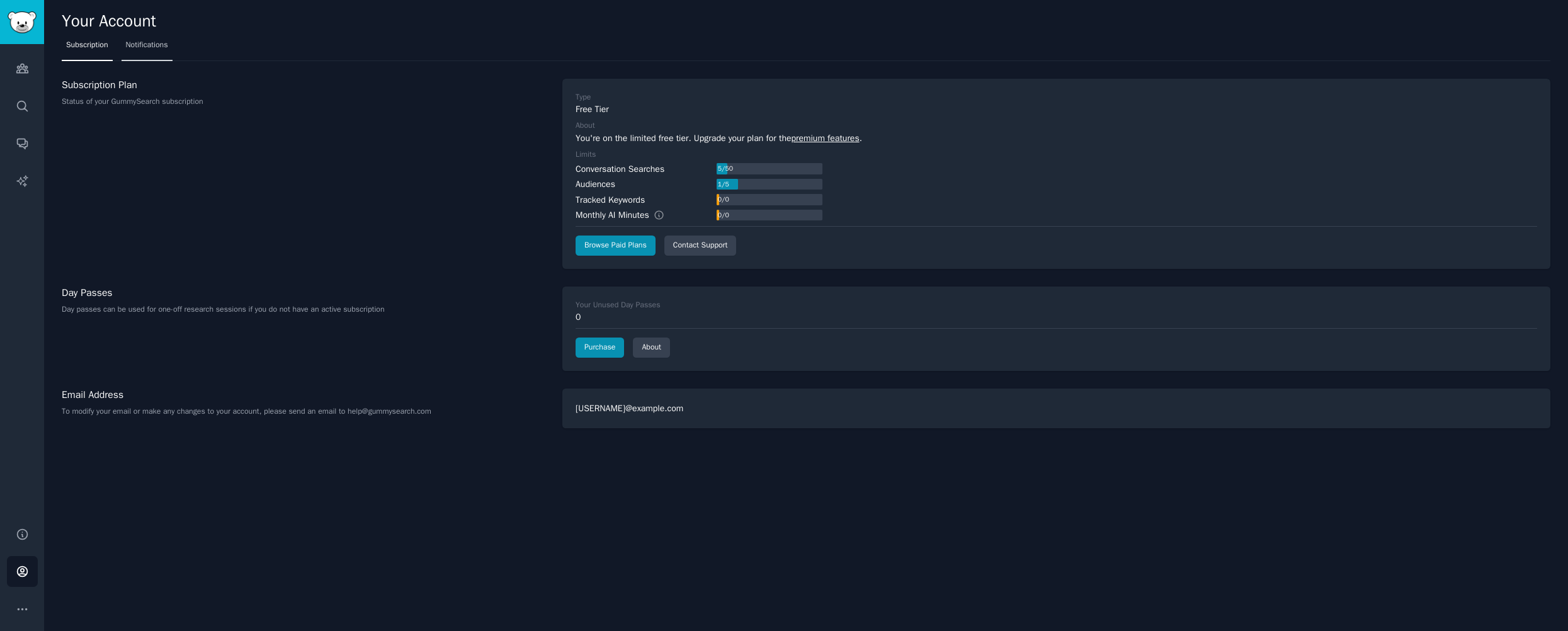 click on "Notifications" at bounding box center [147, 45] 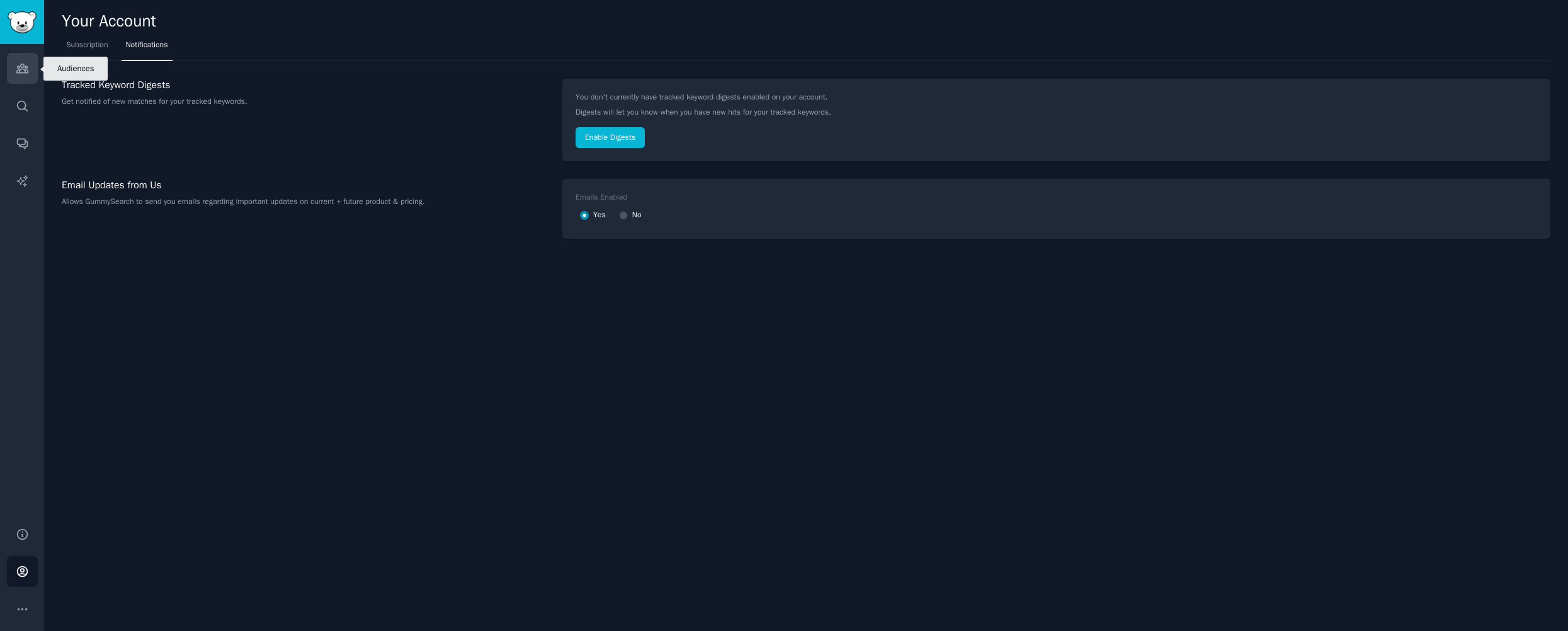 click 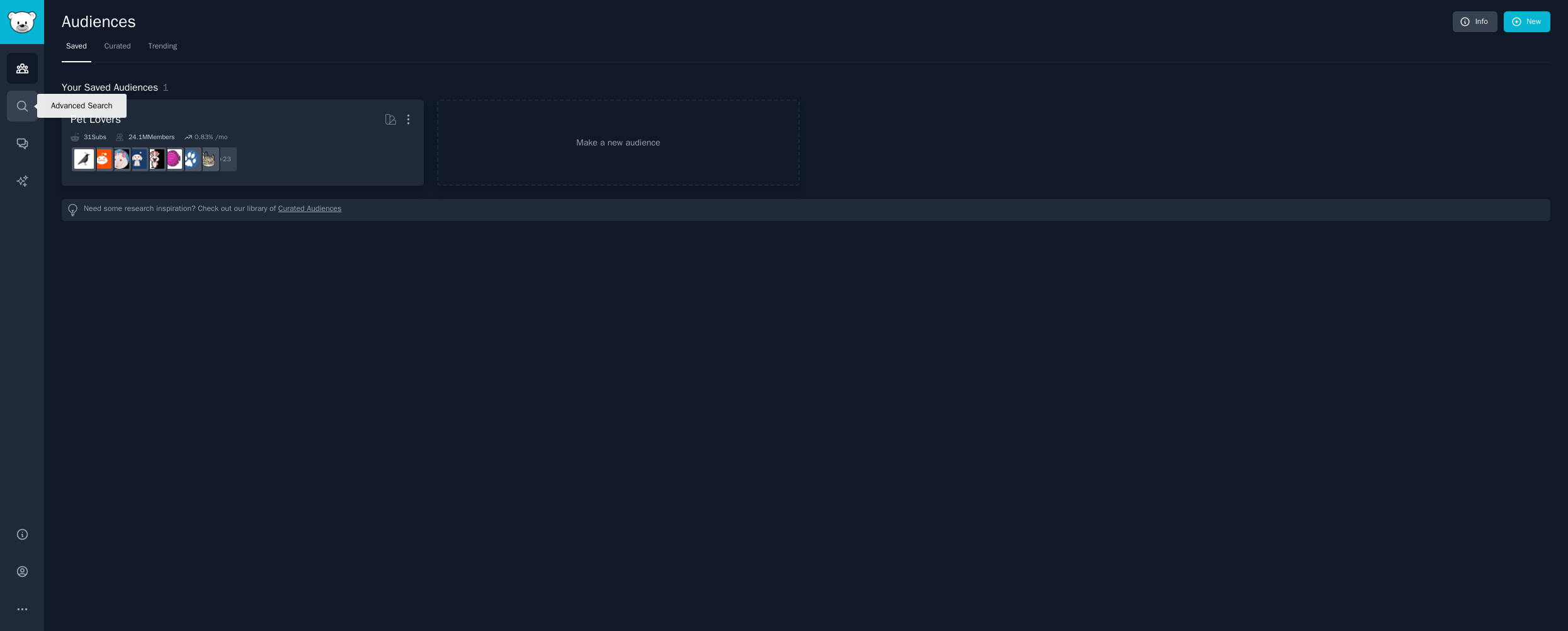click 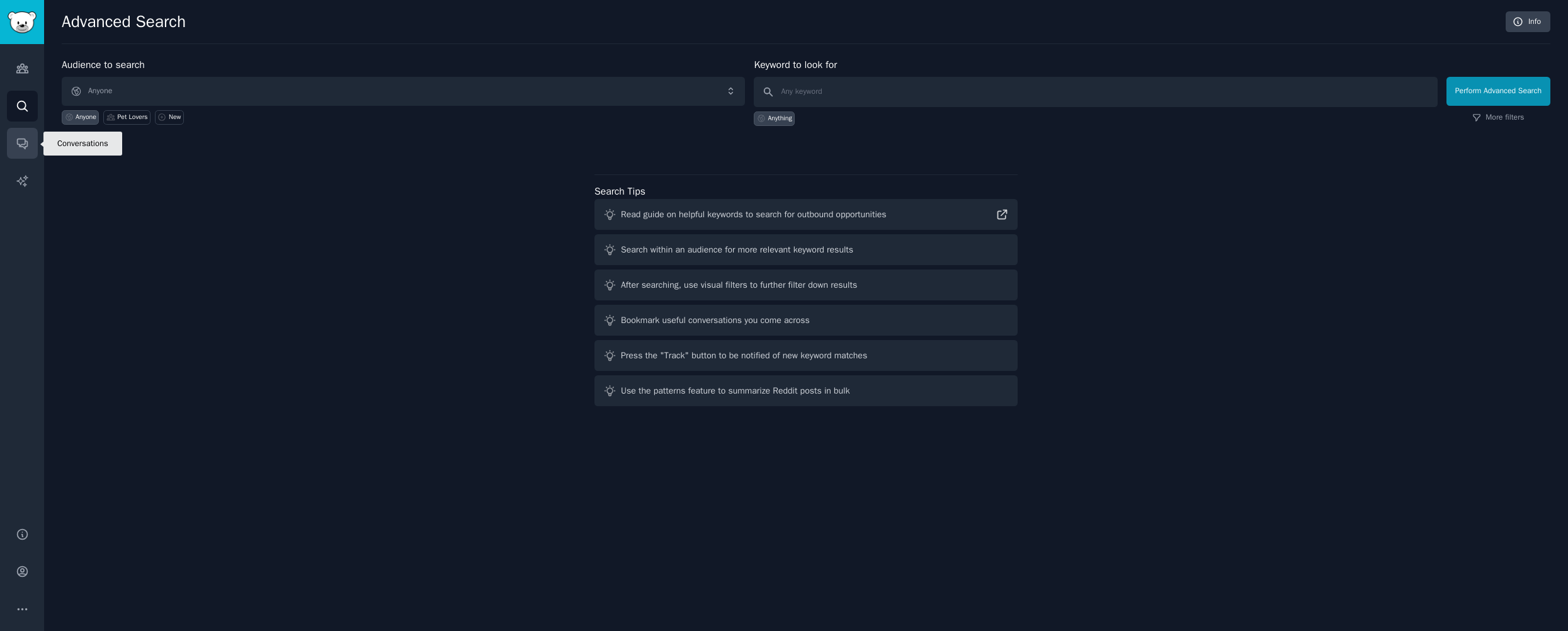 click on "Conversations" at bounding box center (22, 143) 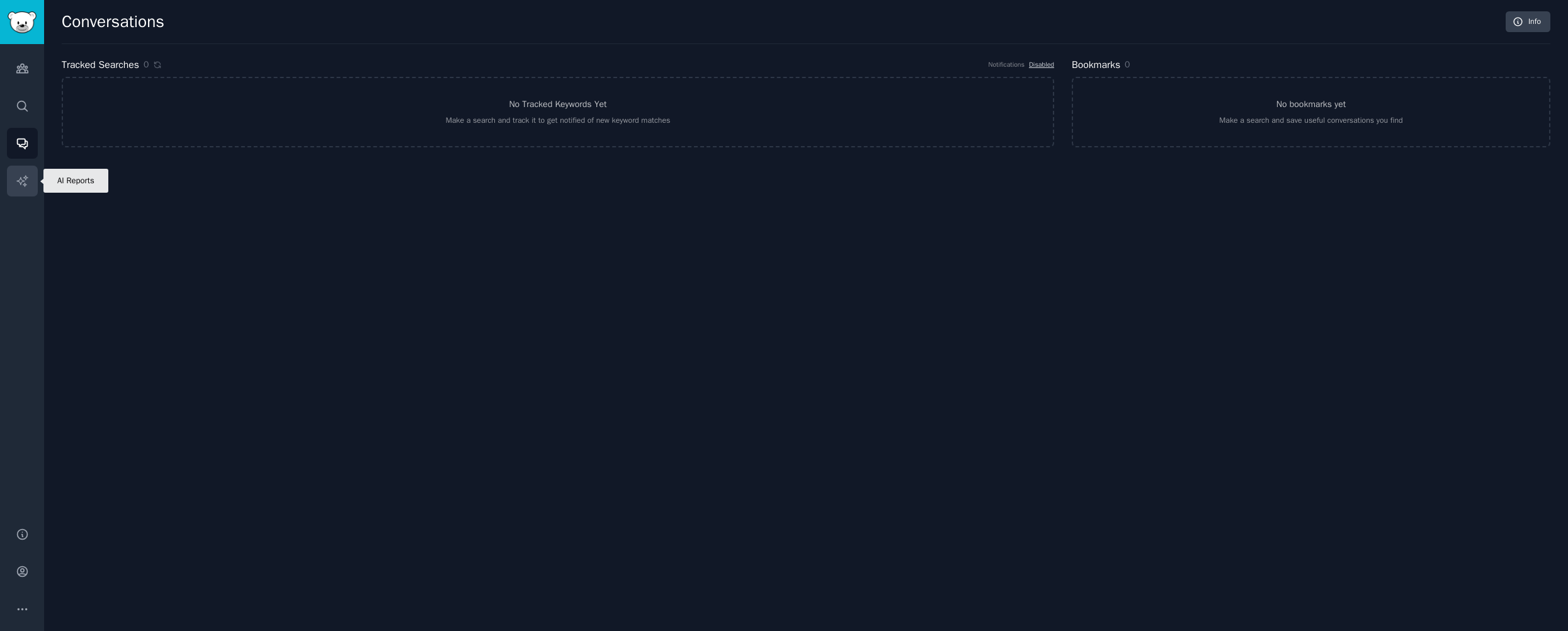 click 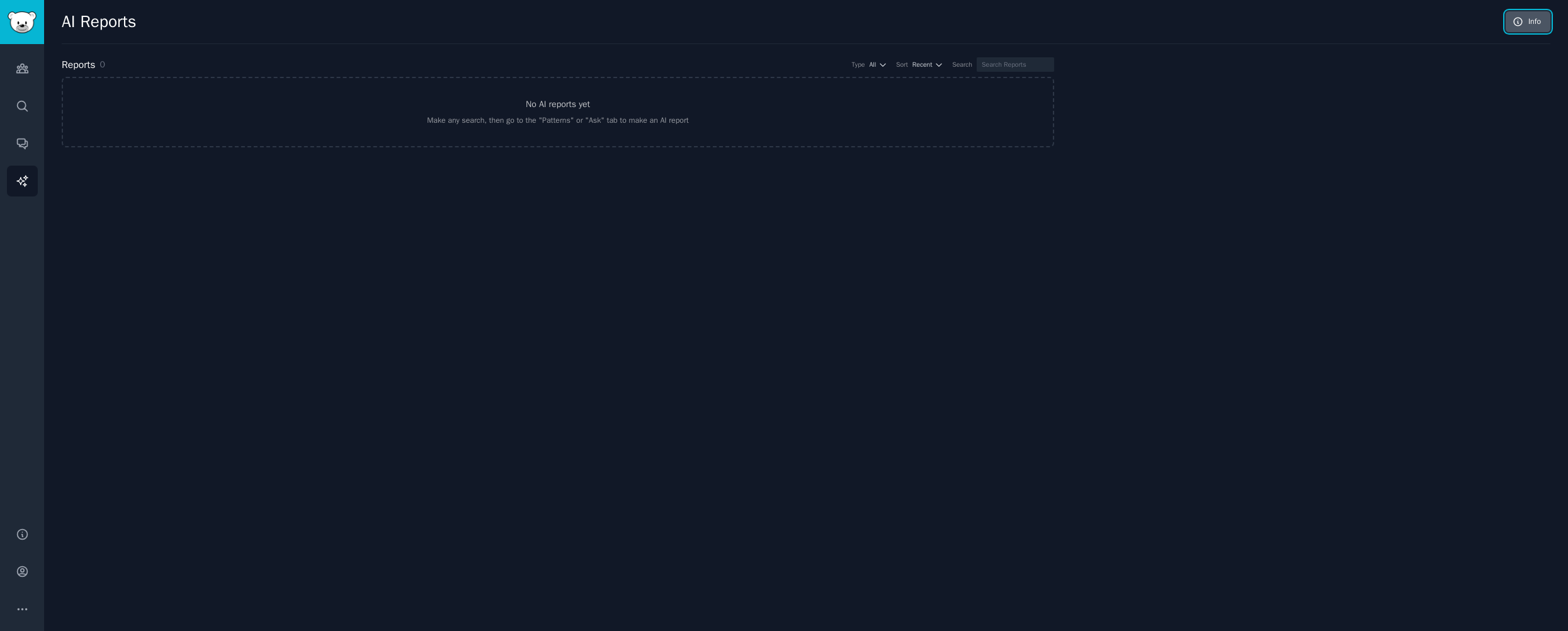 click on "Info" at bounding box center (1528, 22) 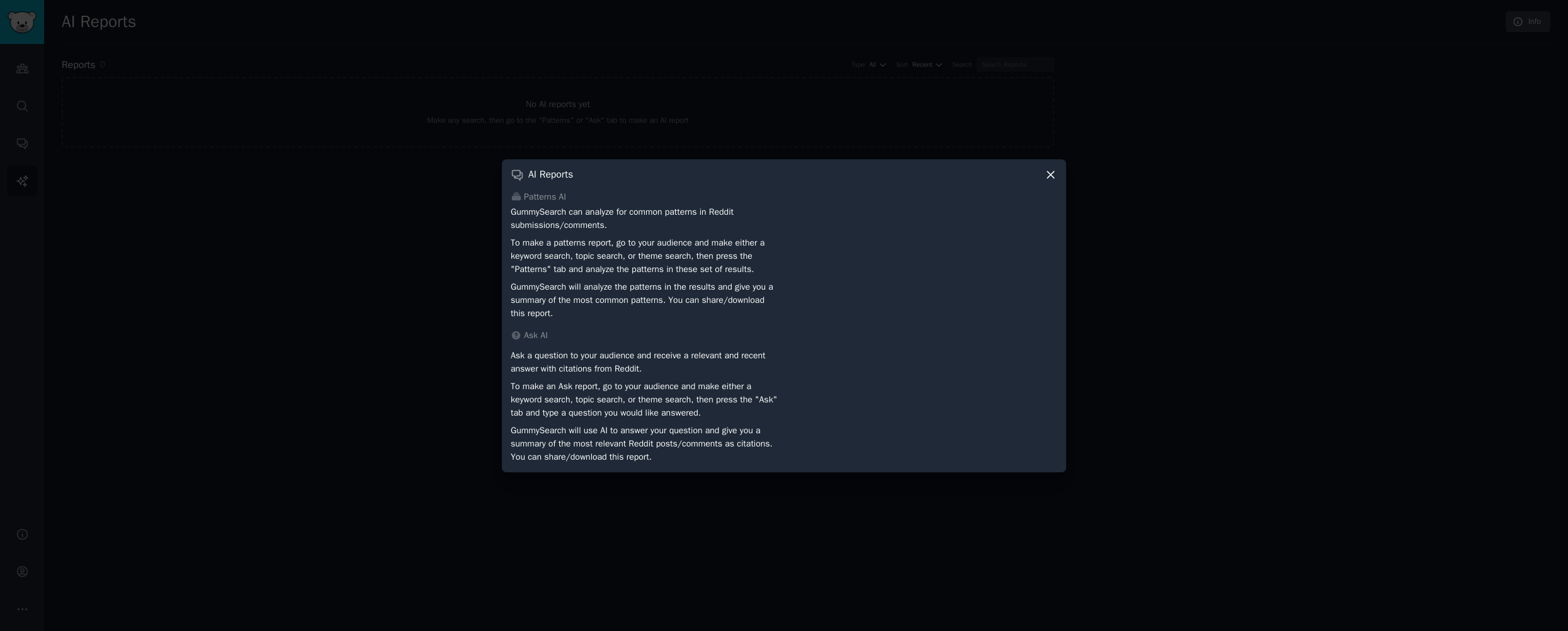 click 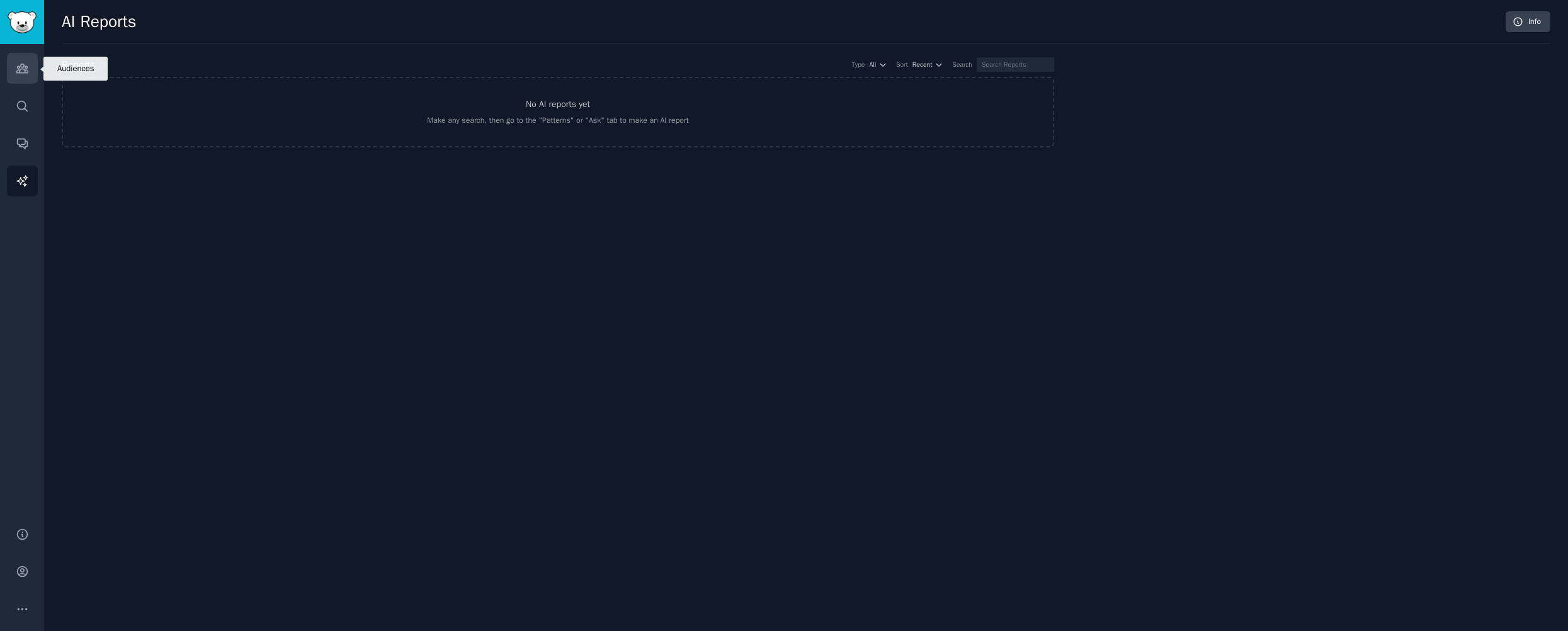 click on "Audiences" at bounding box center (22, 68) 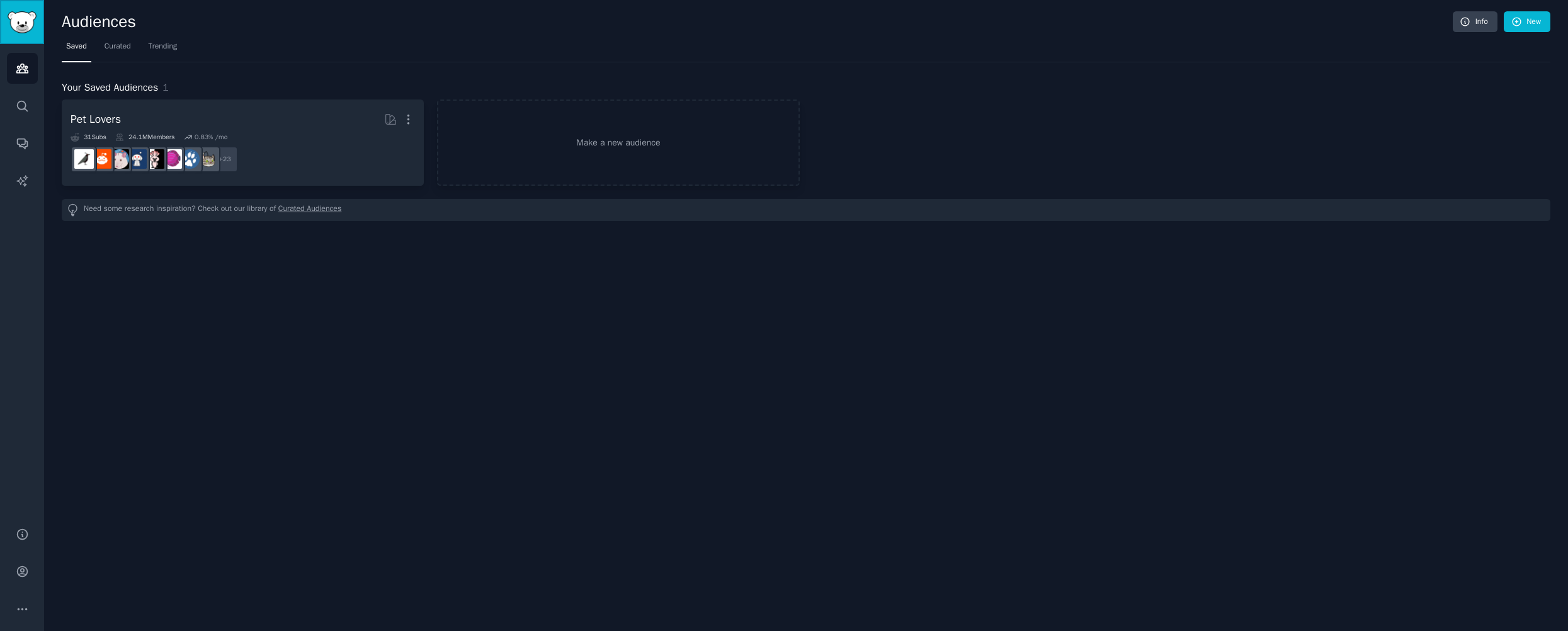 click at bounding box center (22, 22) 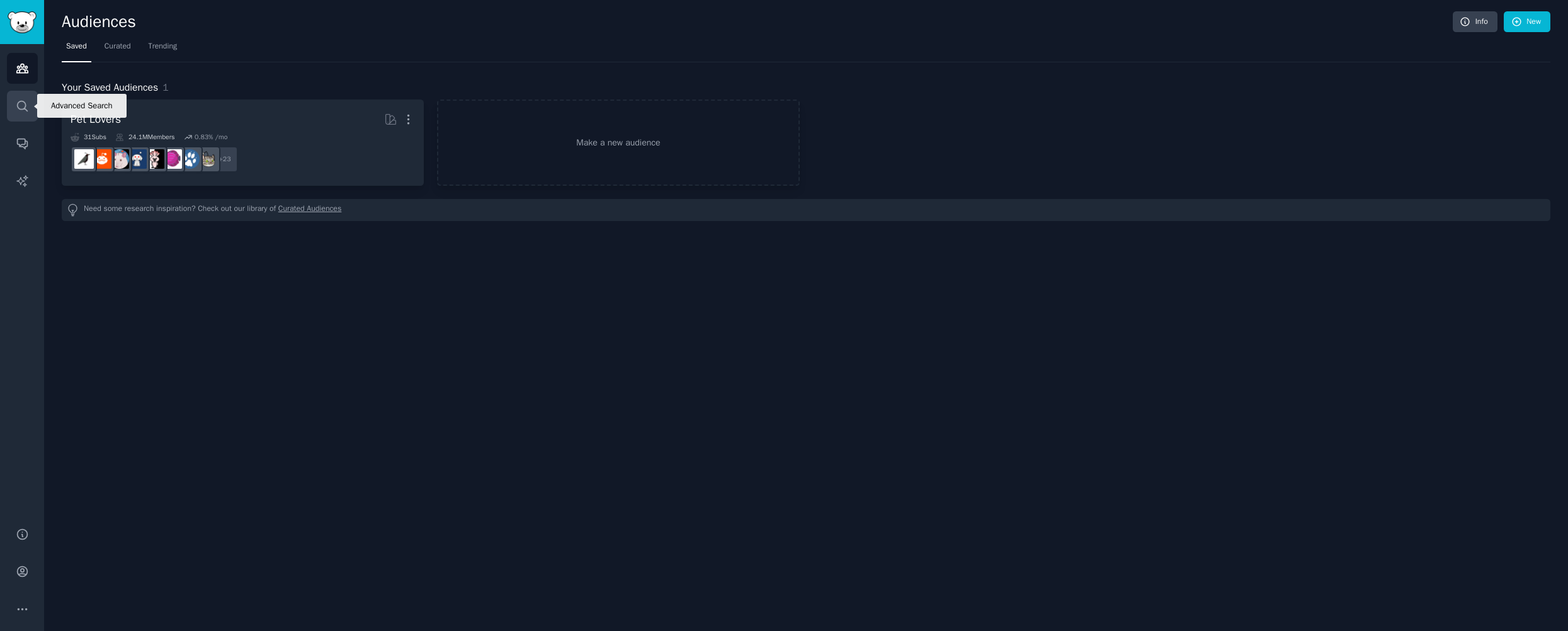click on "Search" at bounding box center (22, 106) 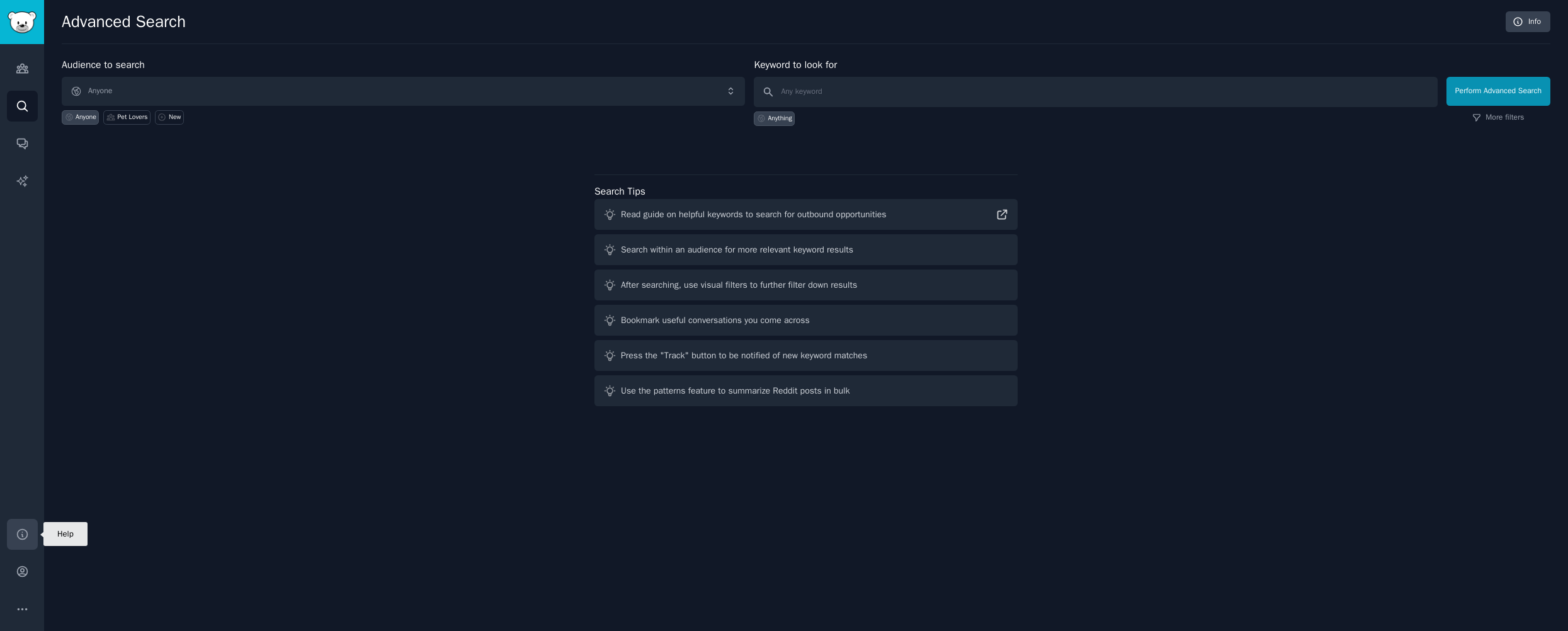 click 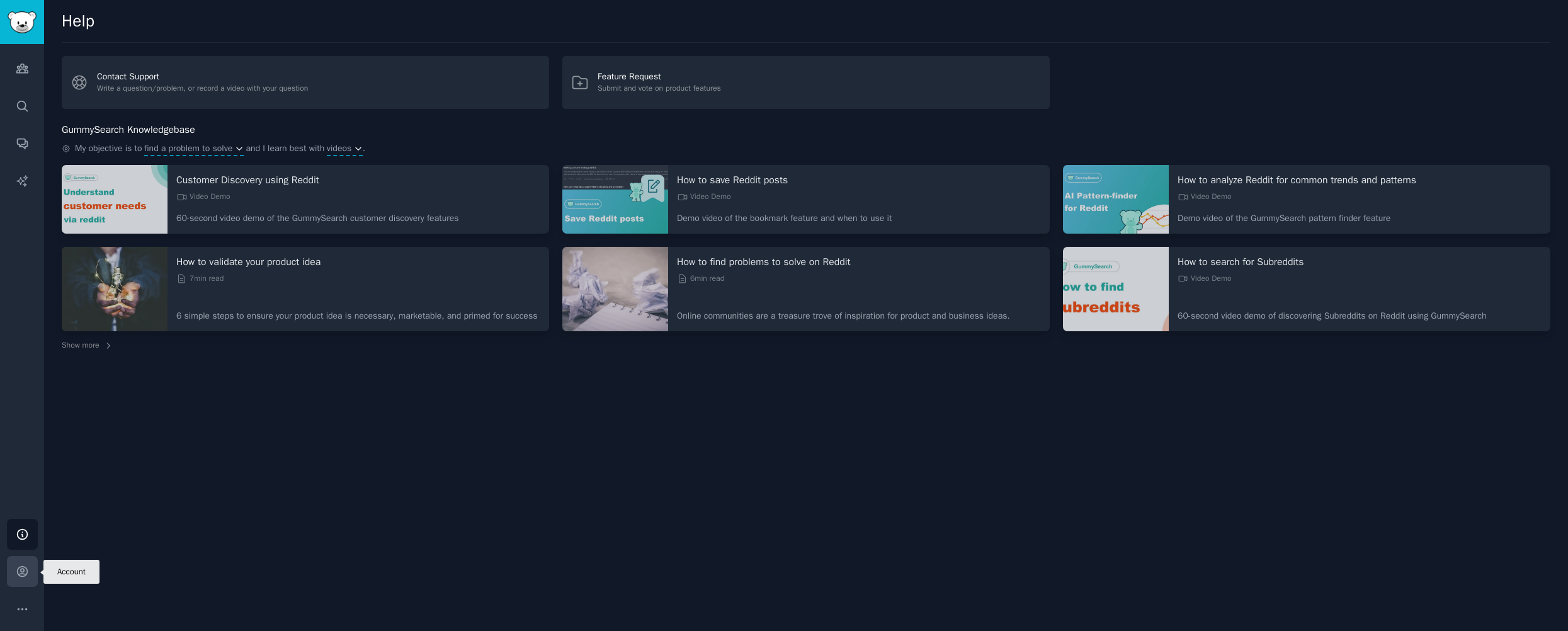 click 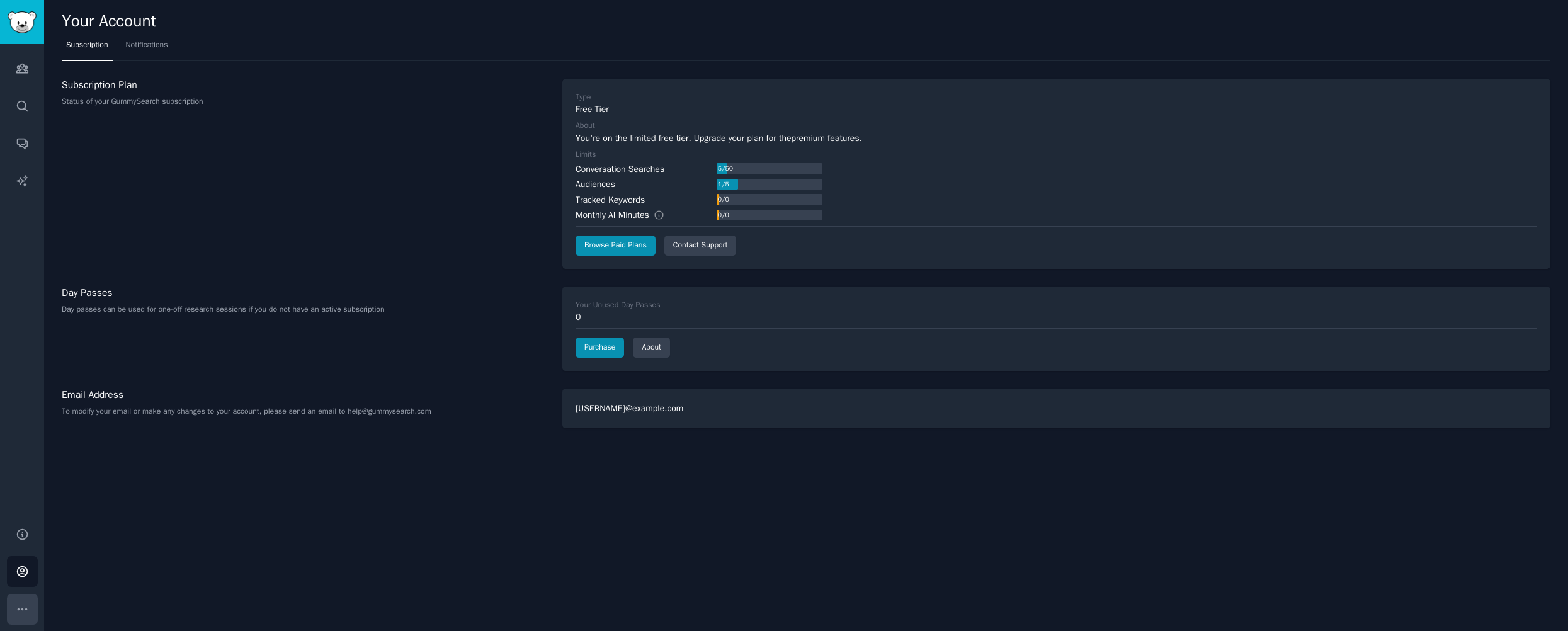 click 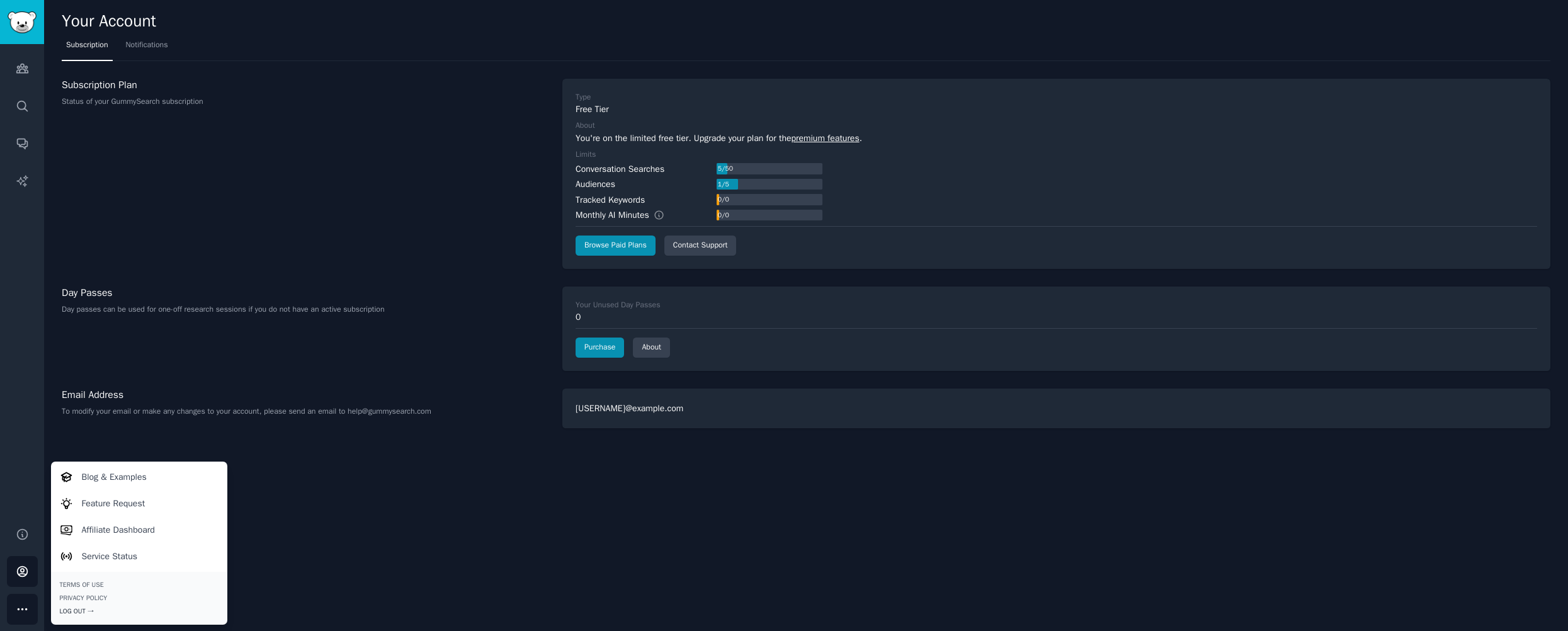click on "Log Out →" at bounding box center (139, 611) 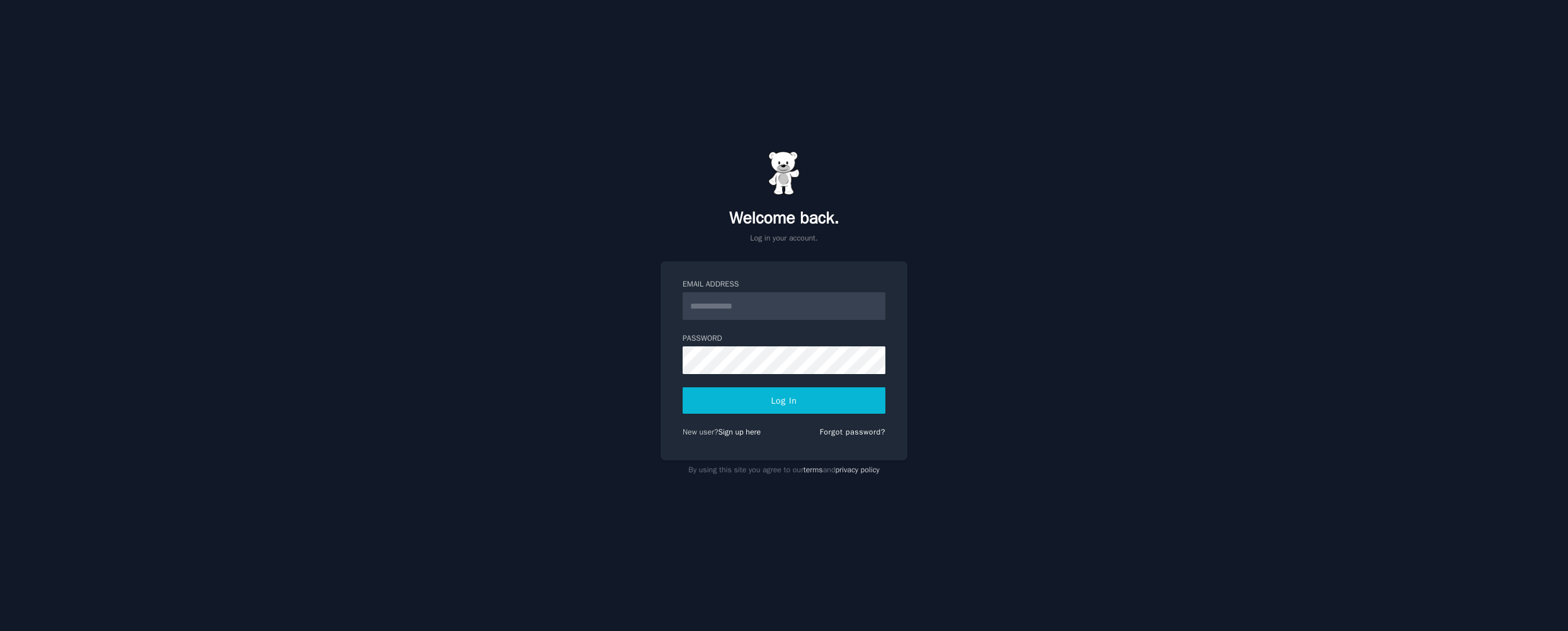 scroll, scrollTop: 0, scrollLeft: 0, axis: both 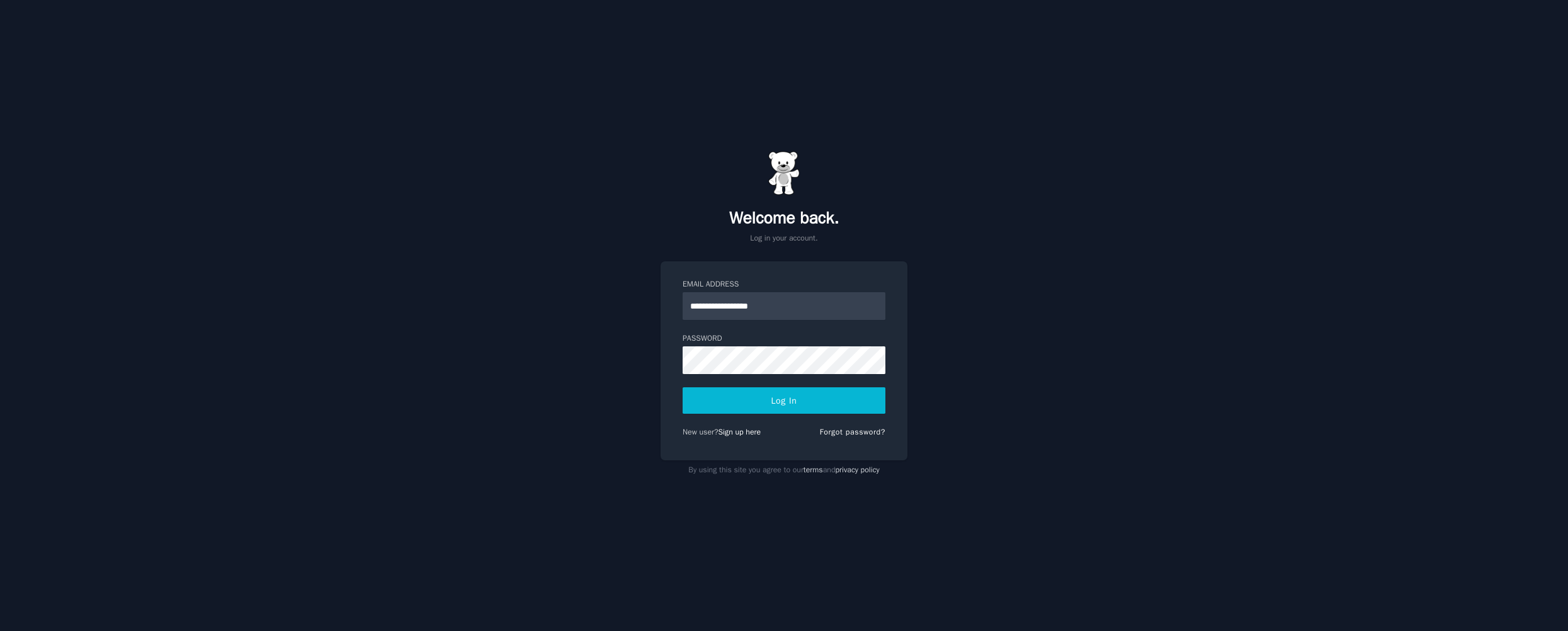 drag, startPoint x: 753, startPoint y: 297, endPoint x: 583, endPoint y: 278, distance: 171.0585 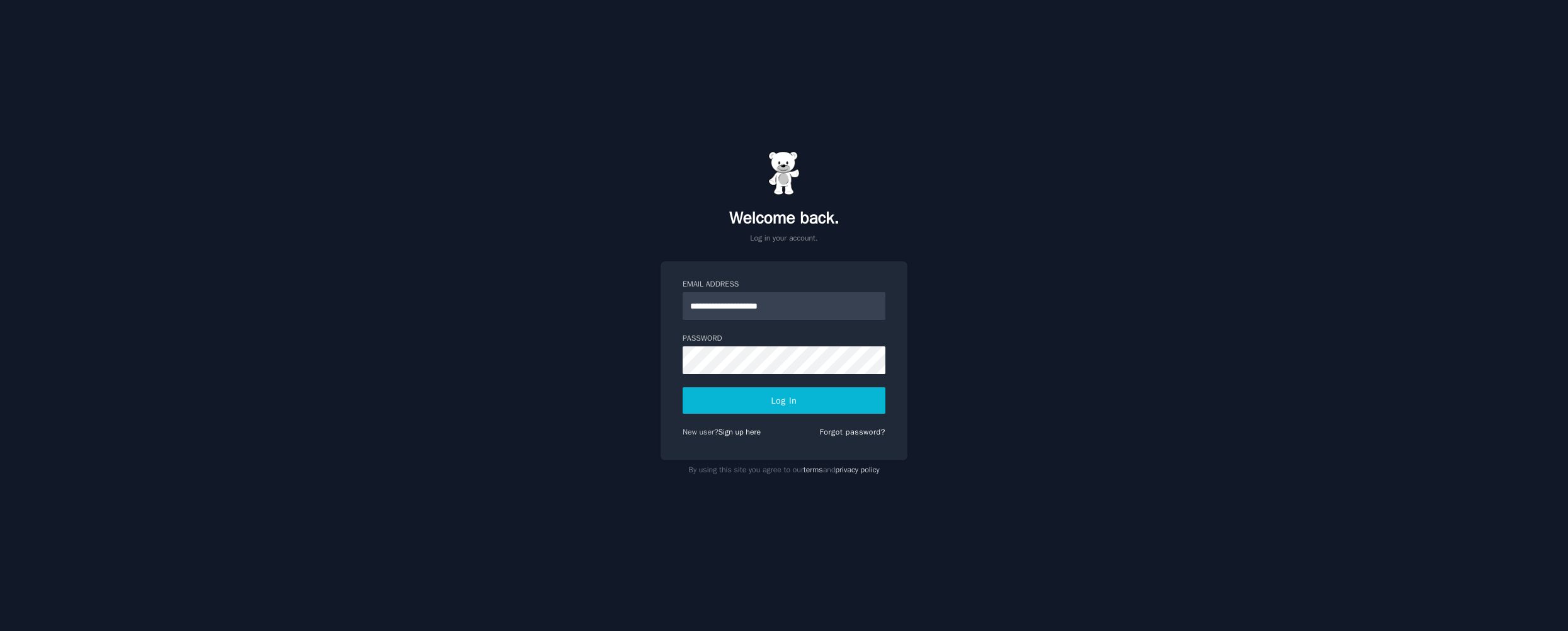 type on "**********" 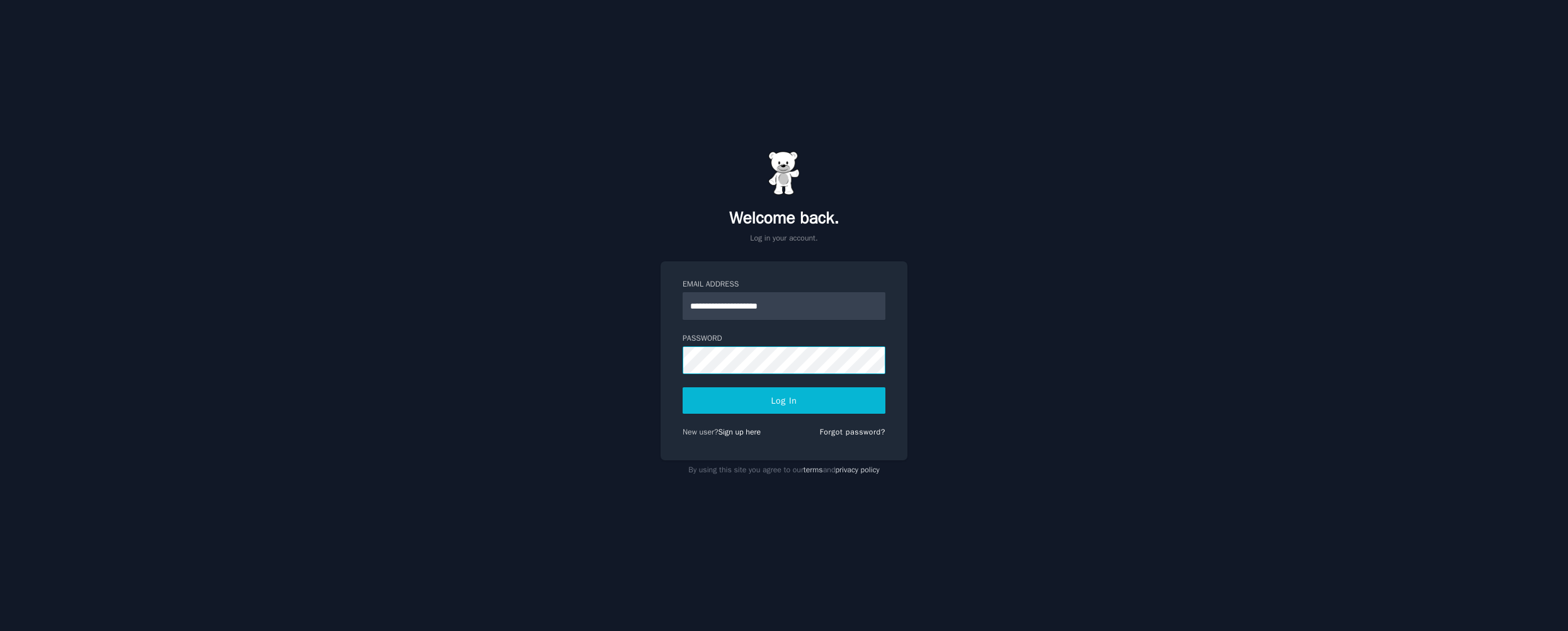 click on "**********" at bounding box center (784, 316) 